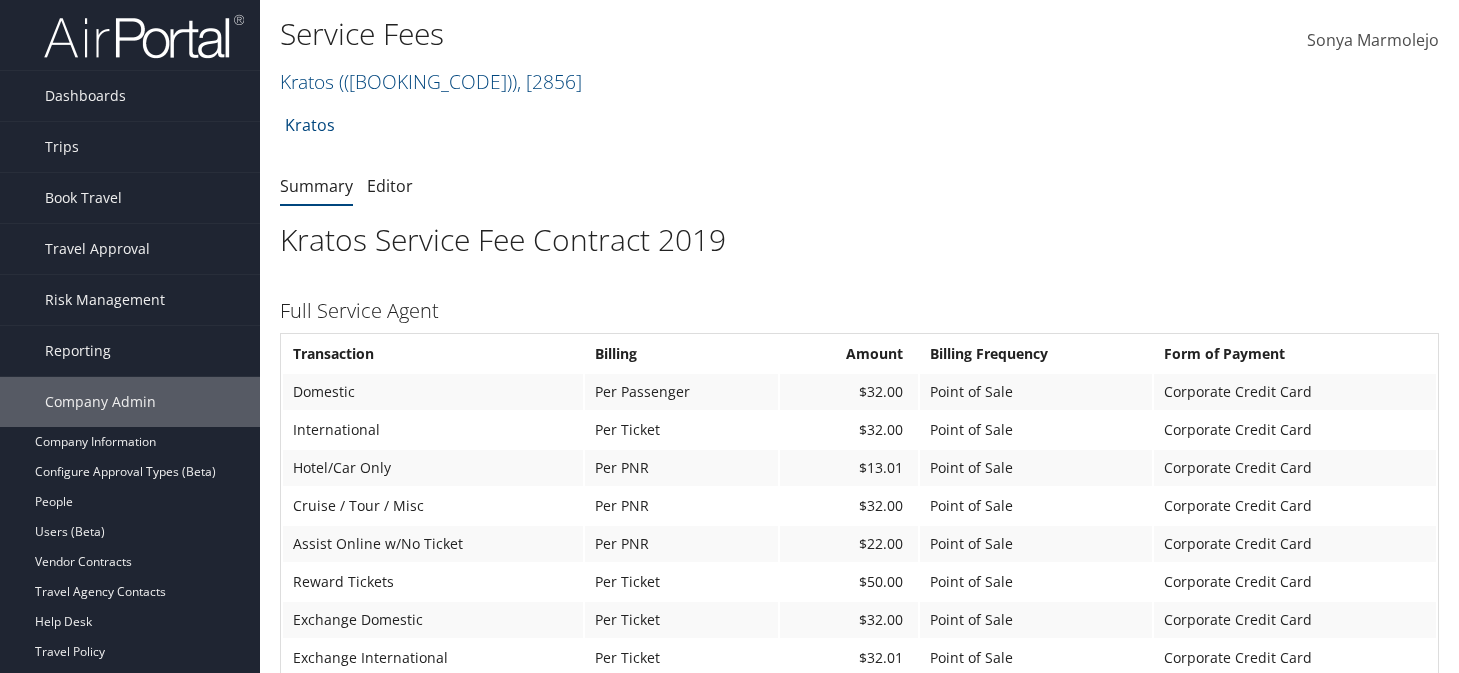 scroll, scrollTop: 0, scrollLeft: 0, axis: both 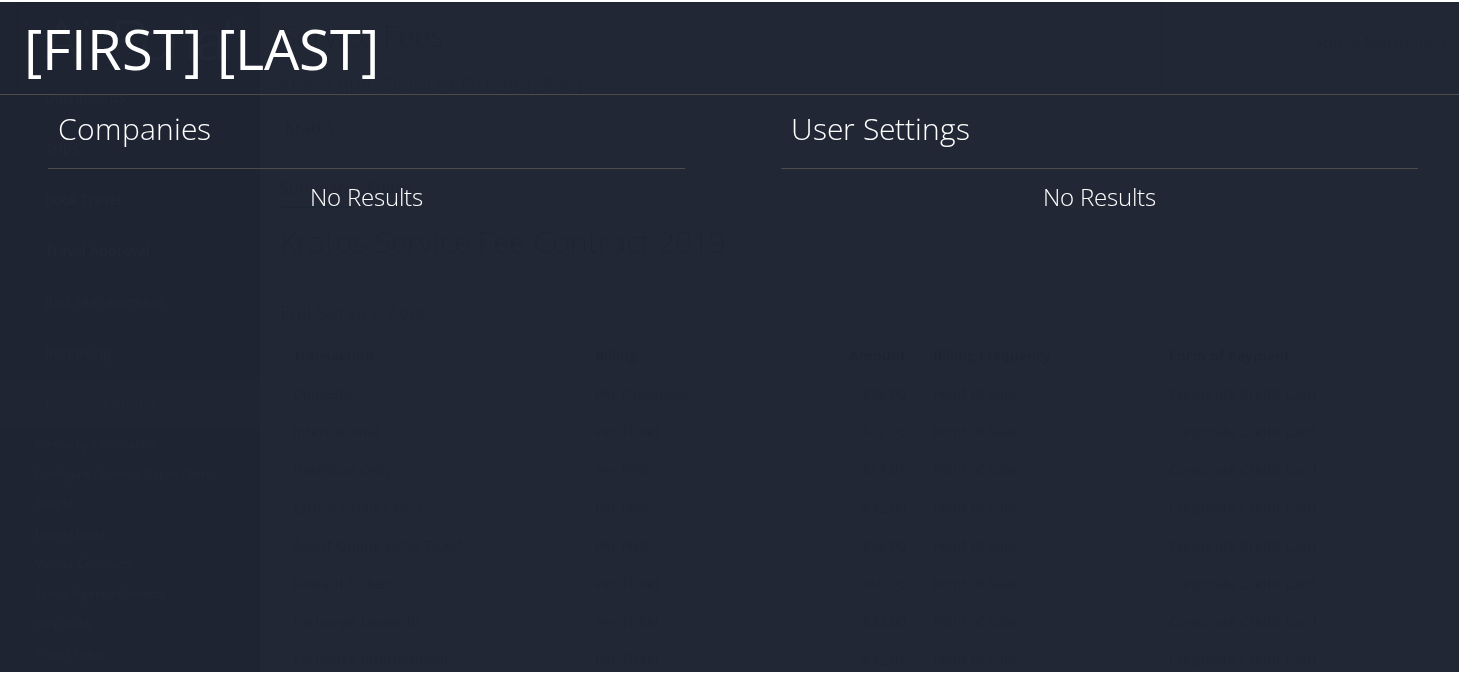 type on "justin peck" 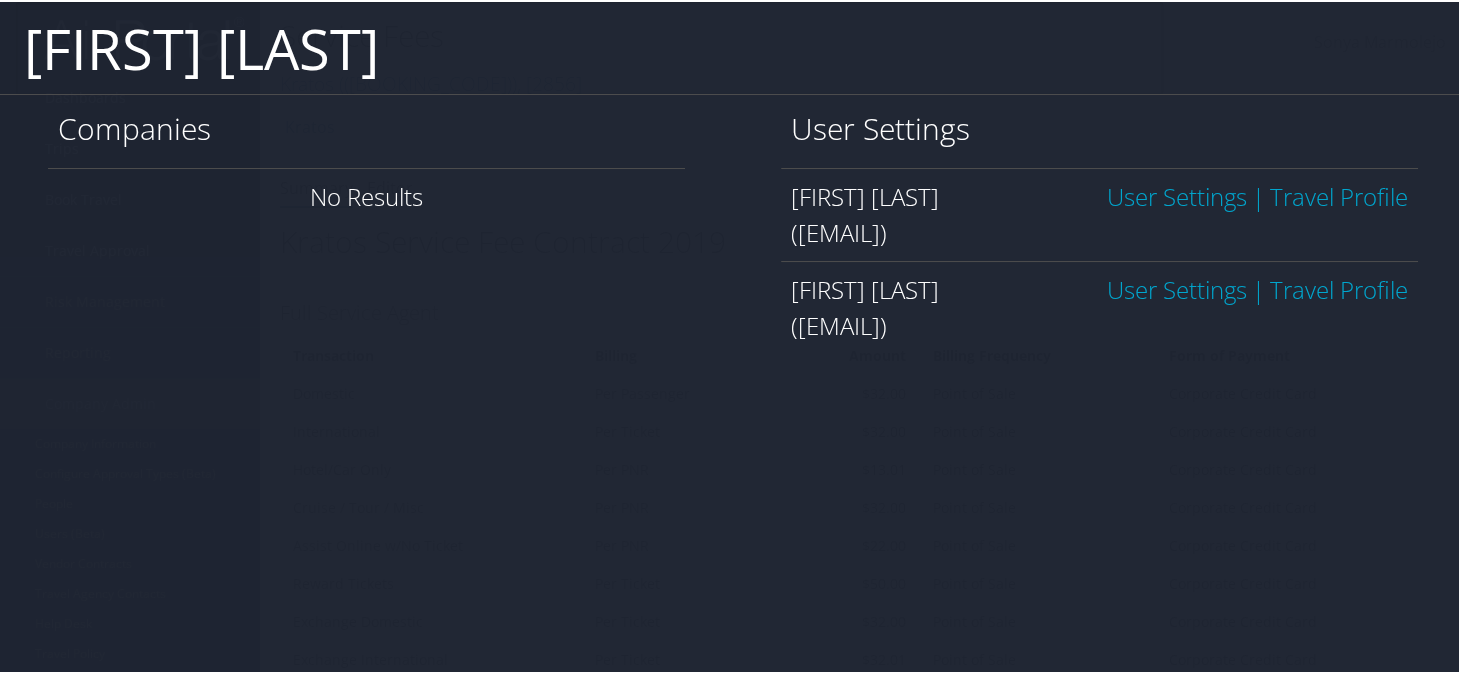 click on "User Settings" at bounding box center [1177, 194] 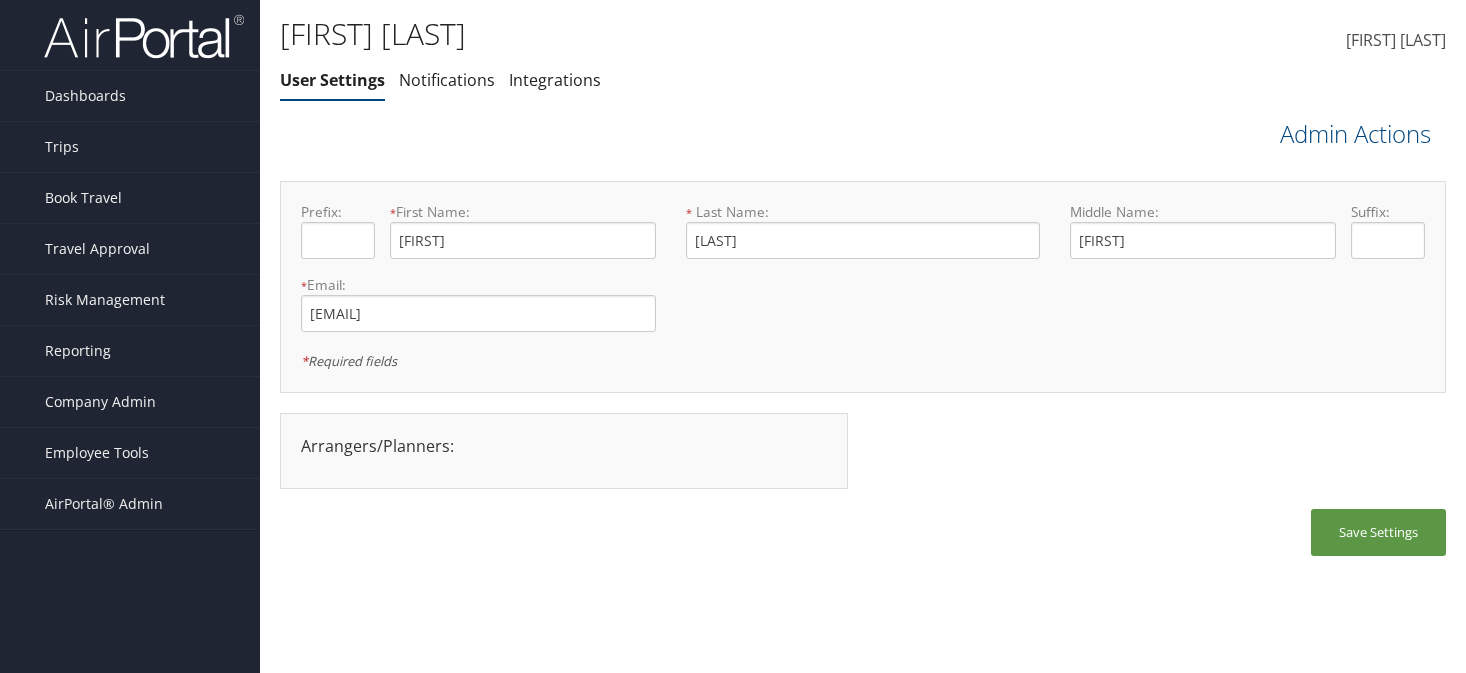 scroll, scrollTop: 0, scrollLeft: 0, axis: both 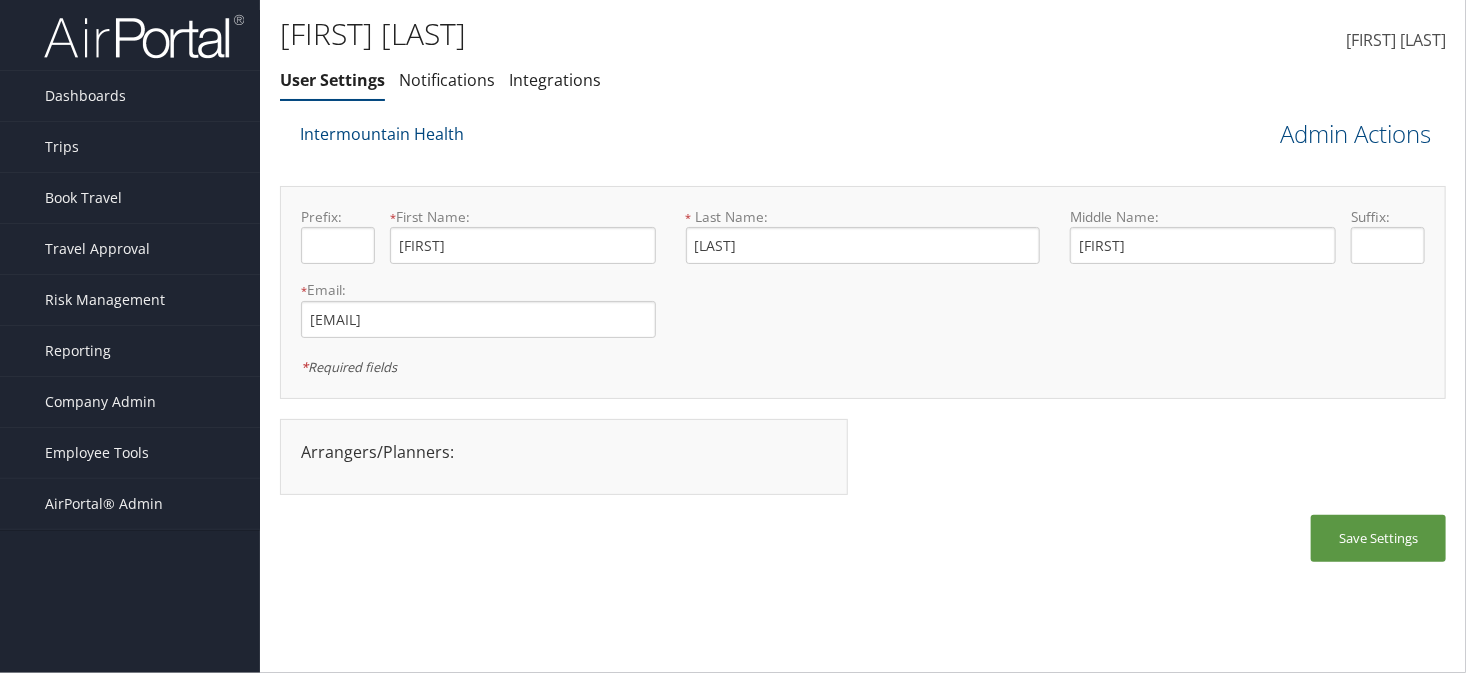 click on "Intermountain Health" at bounding box center [717, 141] 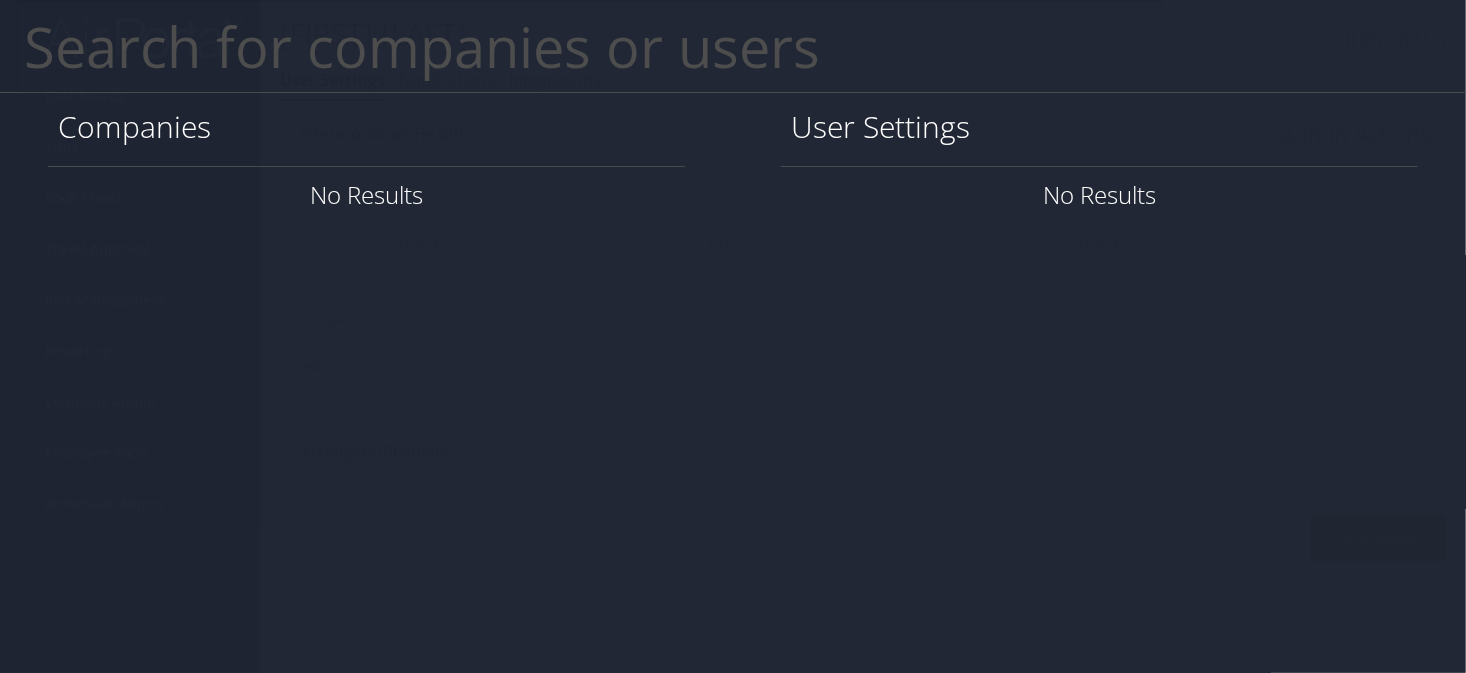 paste on "[EMAIL]" 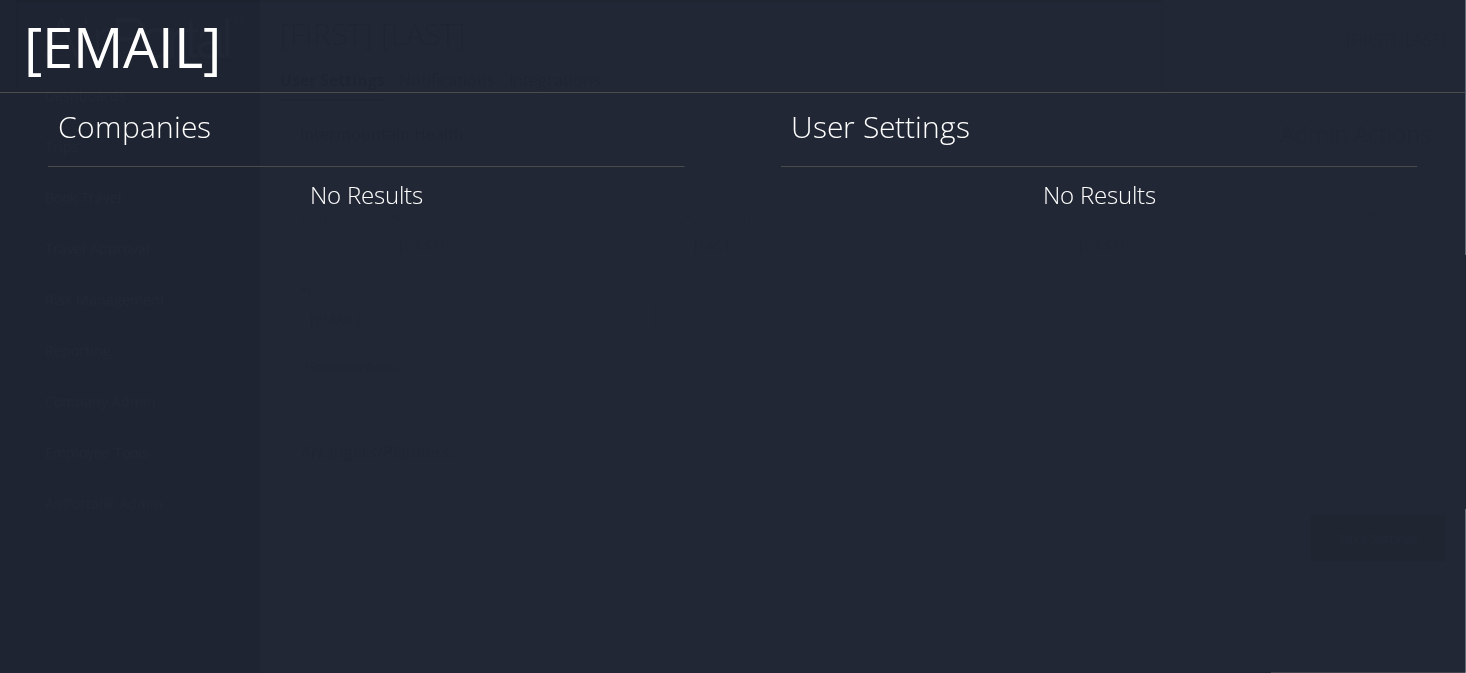 type on "[EMAIL]" 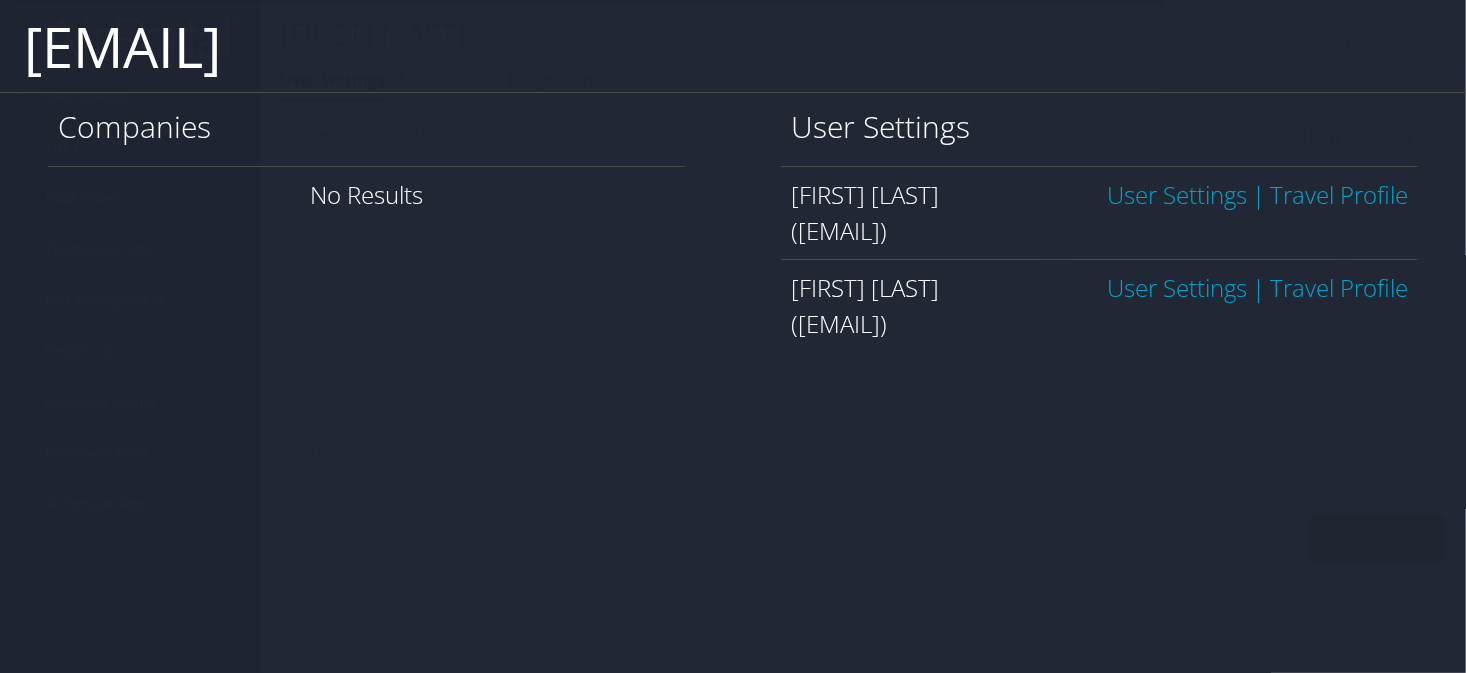 click on "User Settings" at bounding box center [1177, 194] 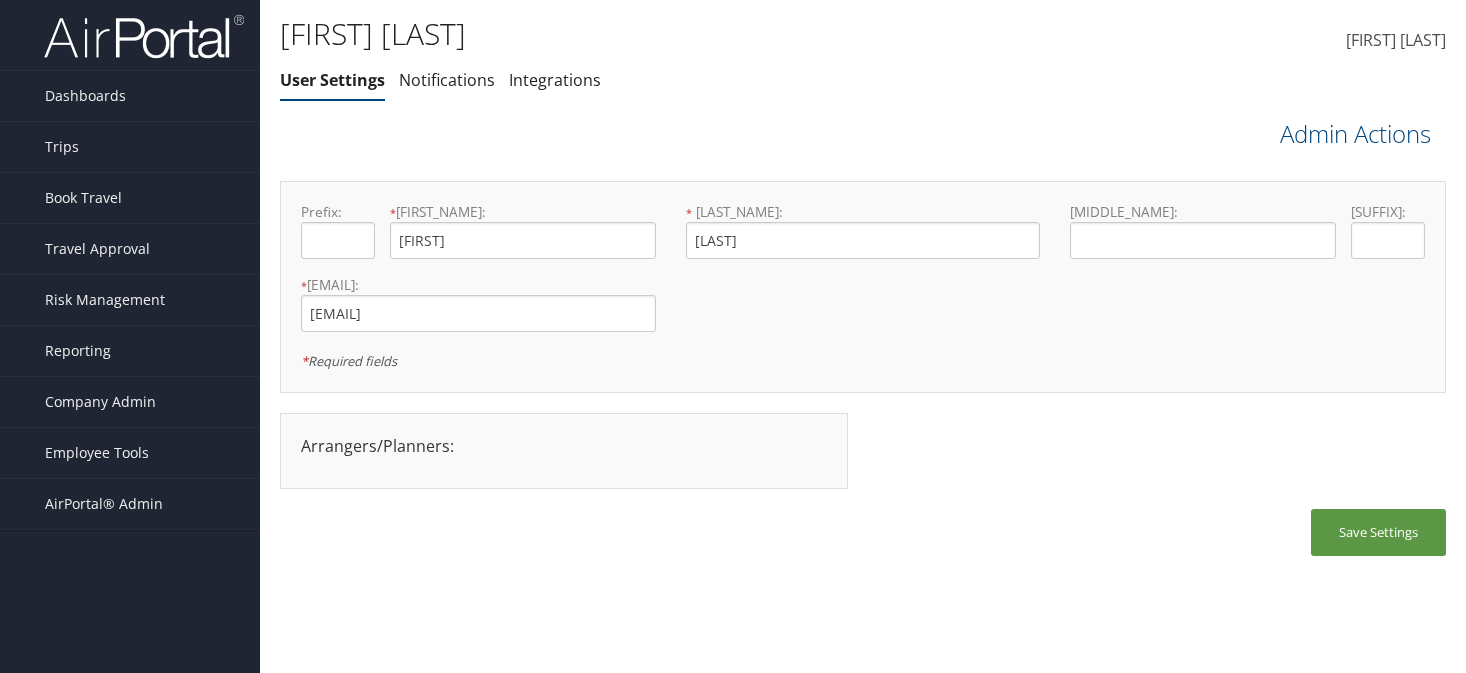 scroll, scrollTop: 0, scrollLeft: 0, axis: both 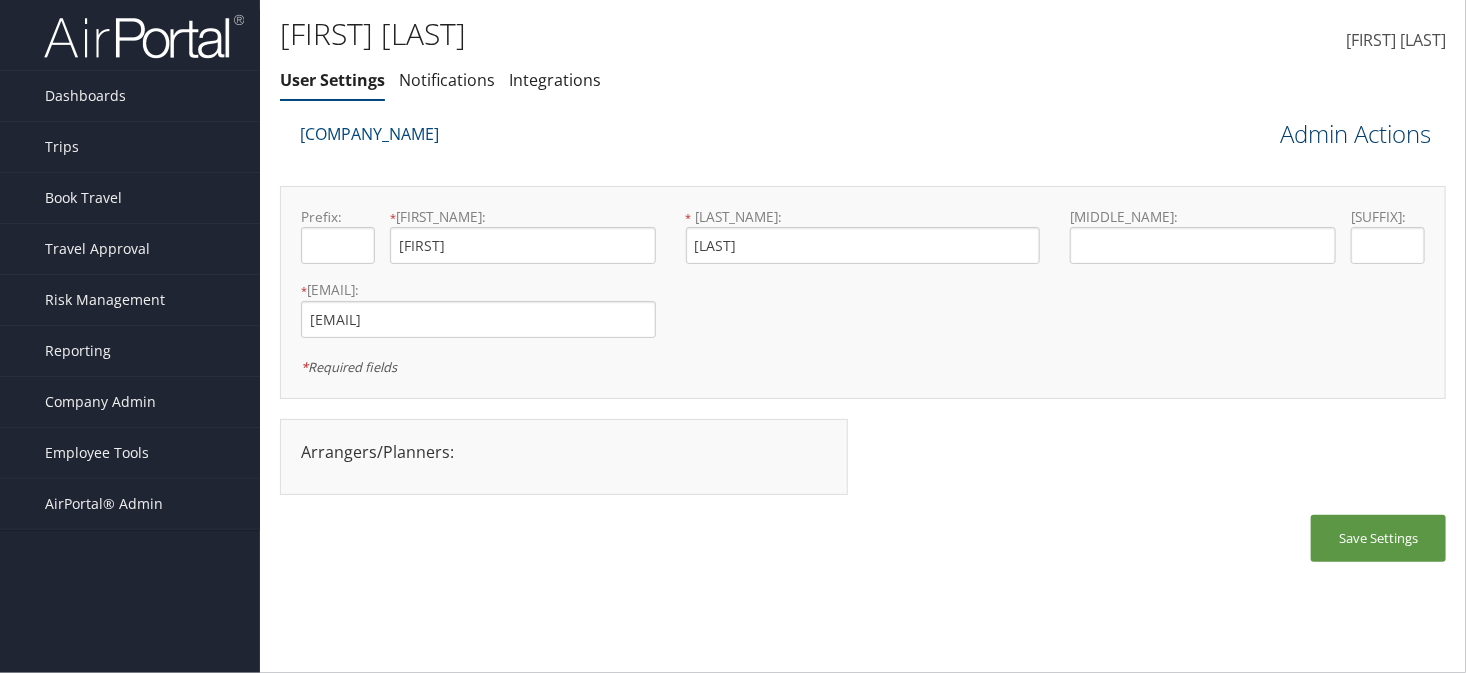 click on "Admin Actions" at bounding box center [1355, 134] 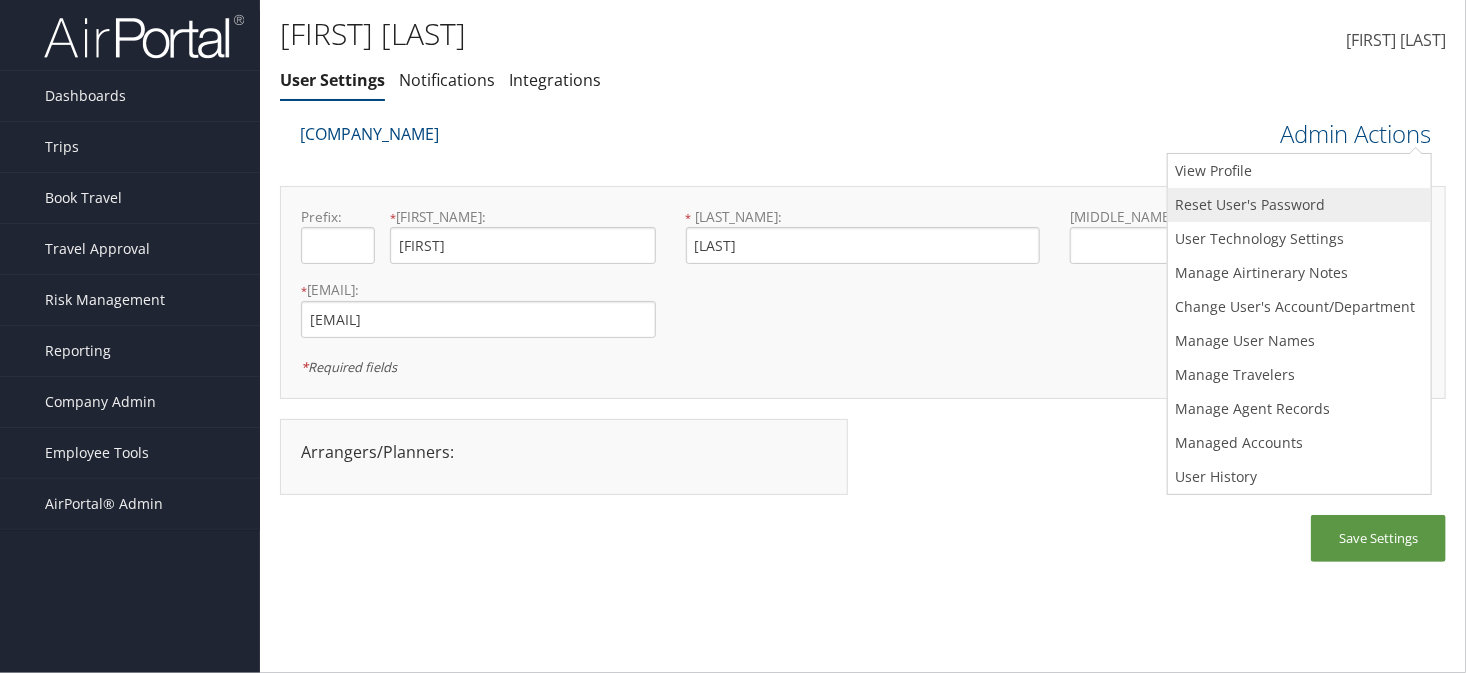click on "Reset User's Password" at bounding box center (1299, 171) 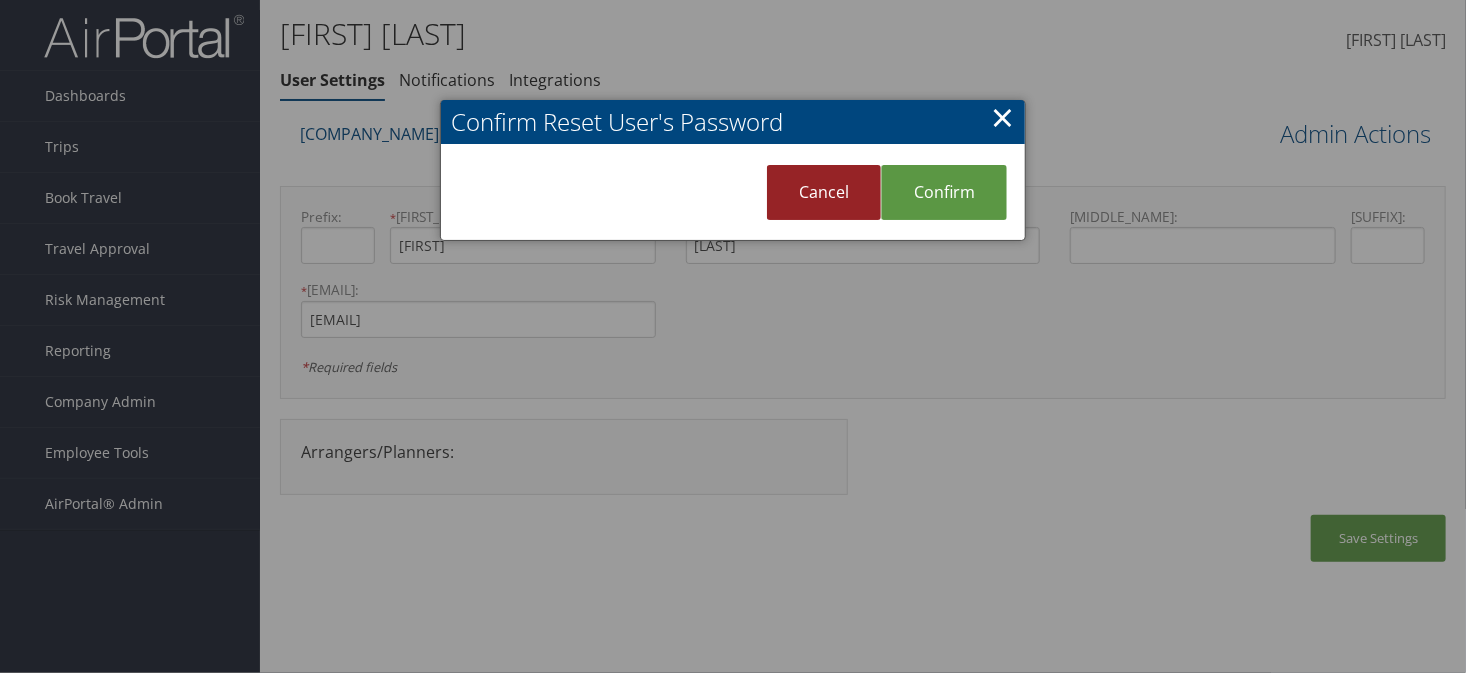 click on "Cancel" at bounding box center (824, 192) 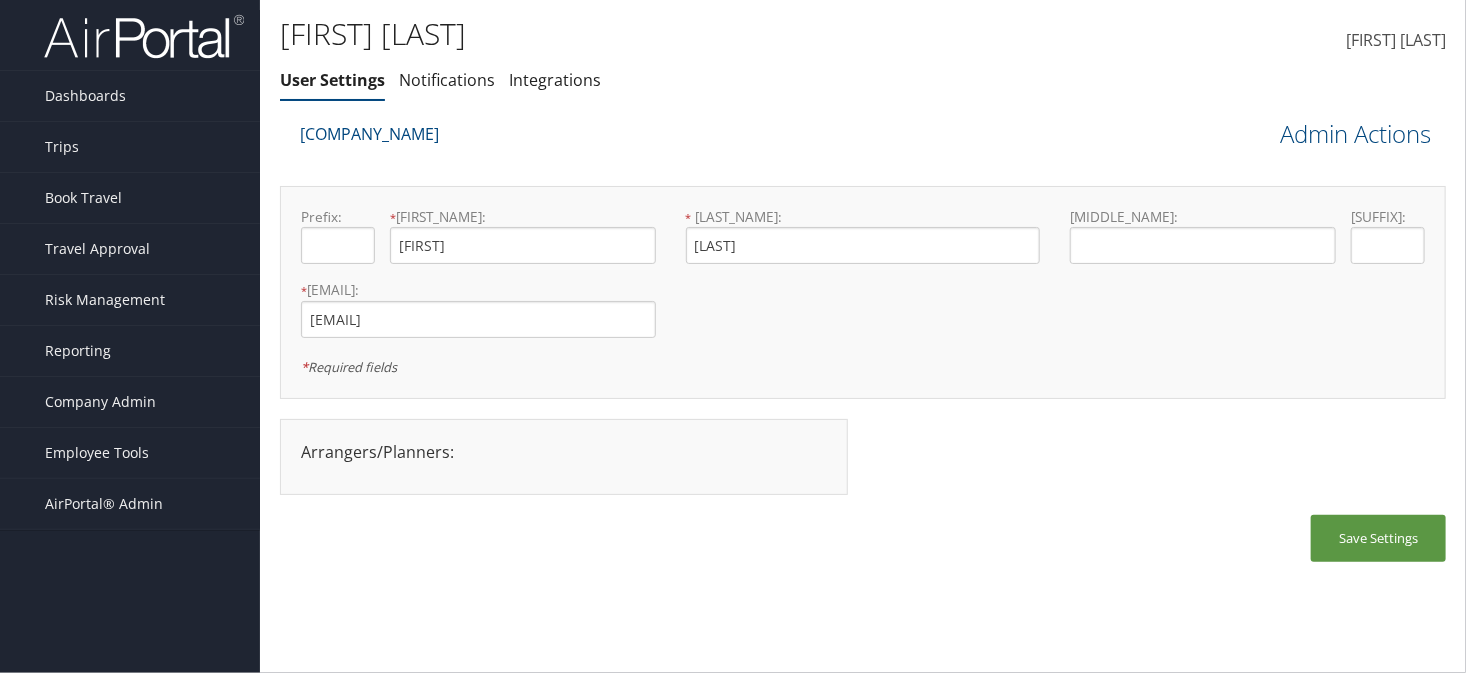 click on "Hayes Locums" at bounding box center (717, 141) 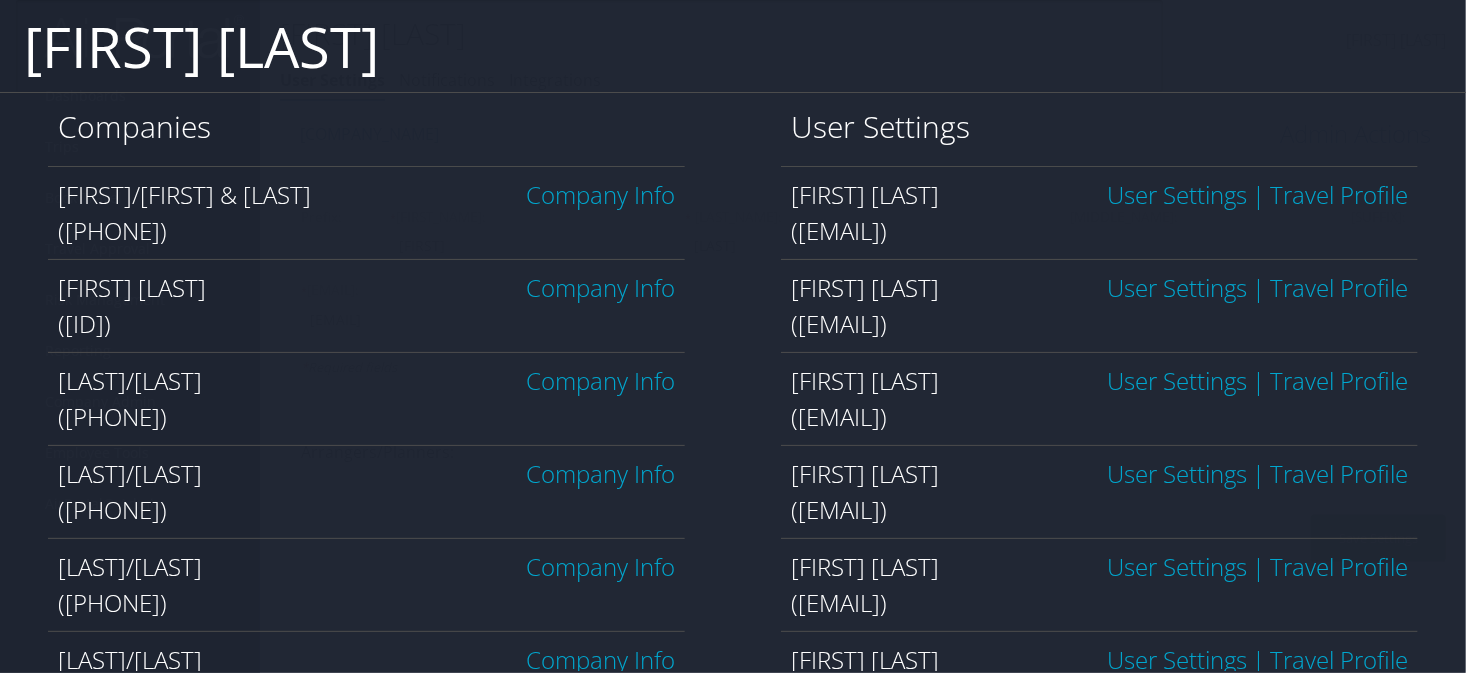 type on "joy neyhart" 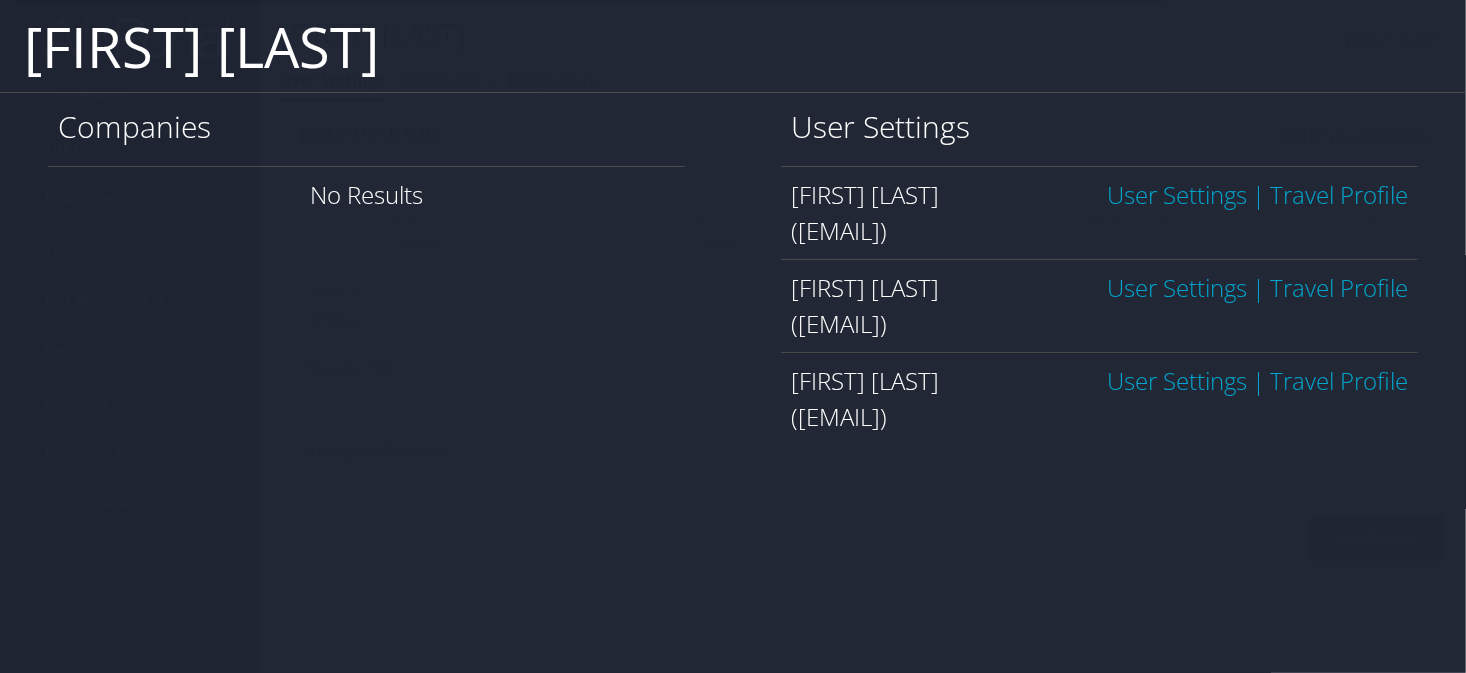 click on "User Settings" at bounding box center (1177, 194) 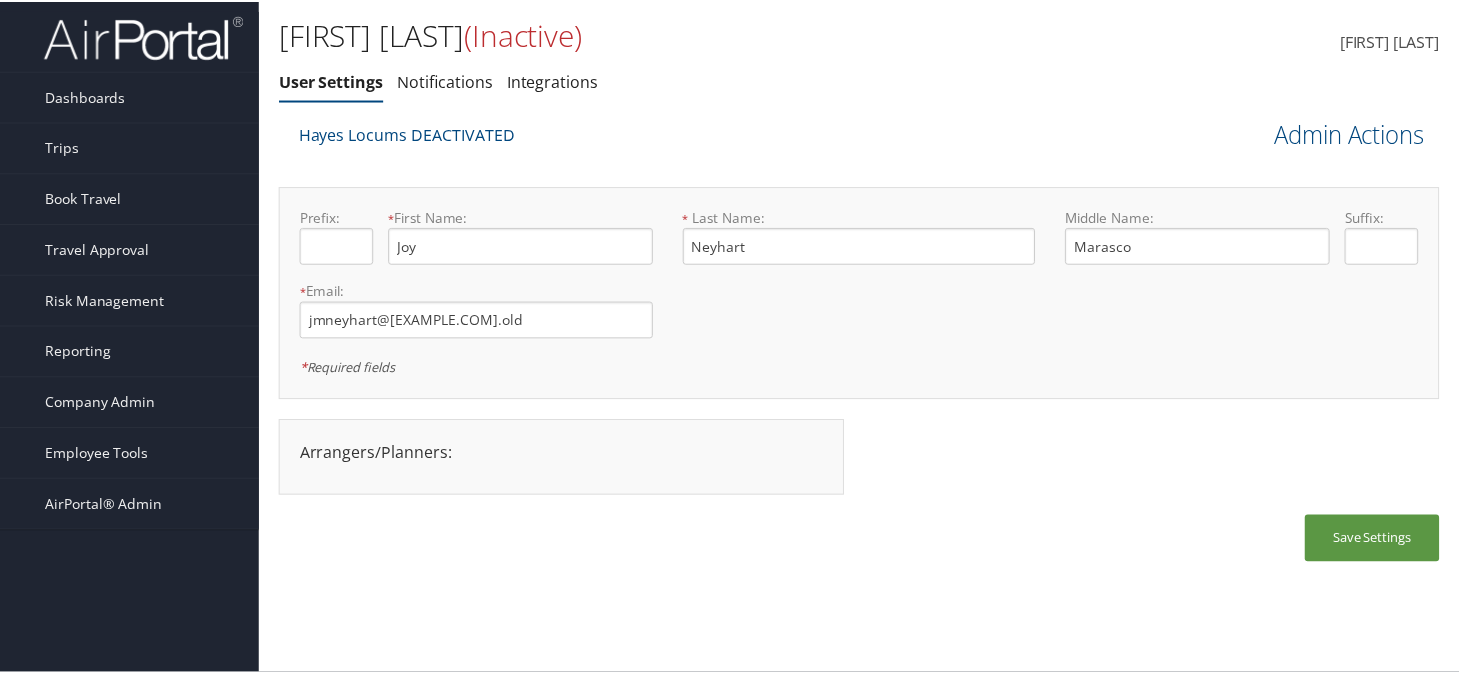 scroll, scrollTop: 0, scrollLeft: 0, axis: both 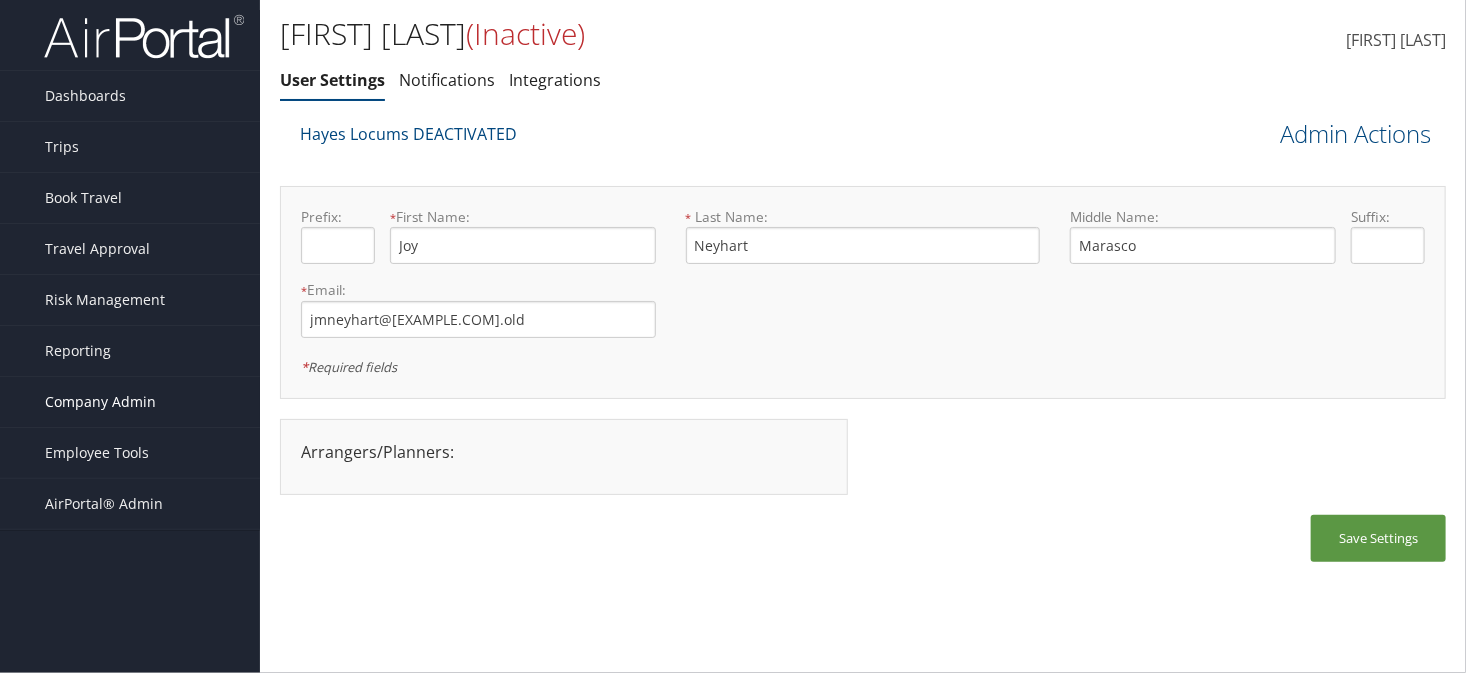 click on "Company Admin" at bounding box center (100, 402) 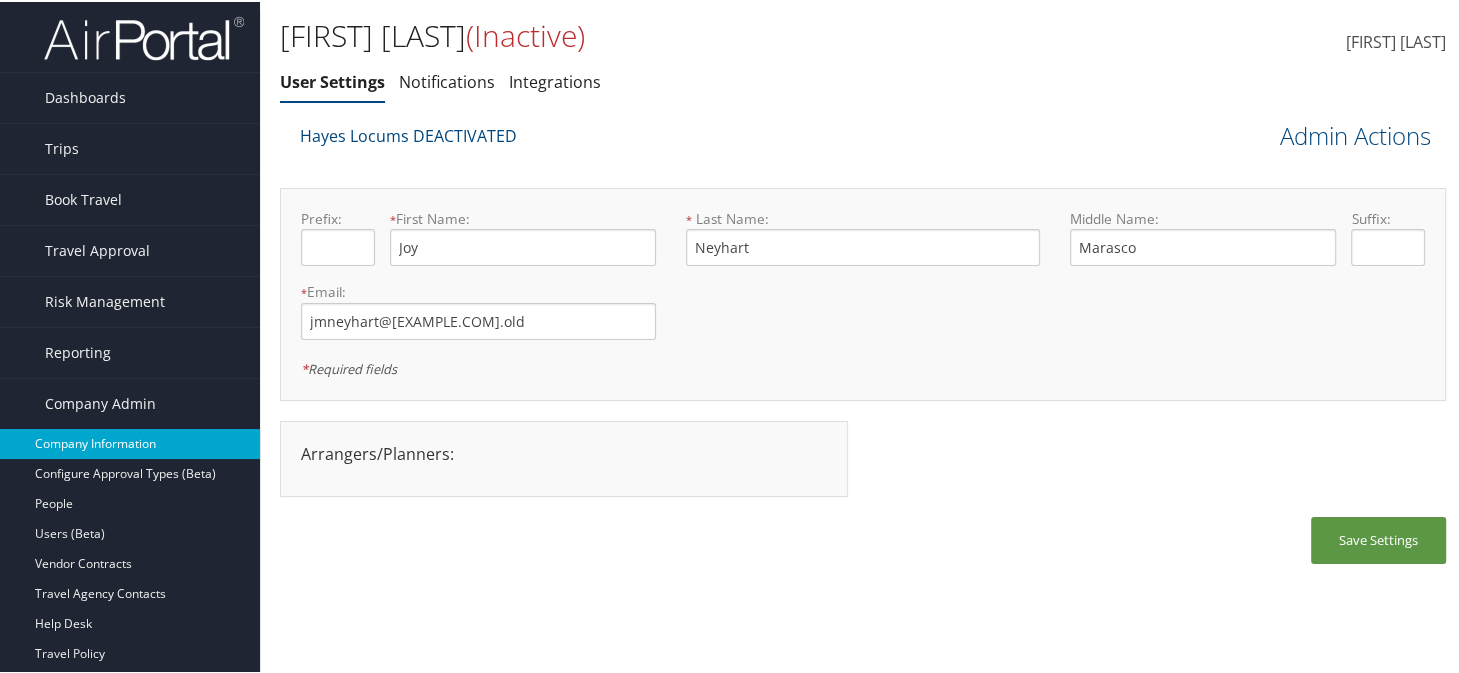 click on "Company Information" at bounding box center [130, 442] 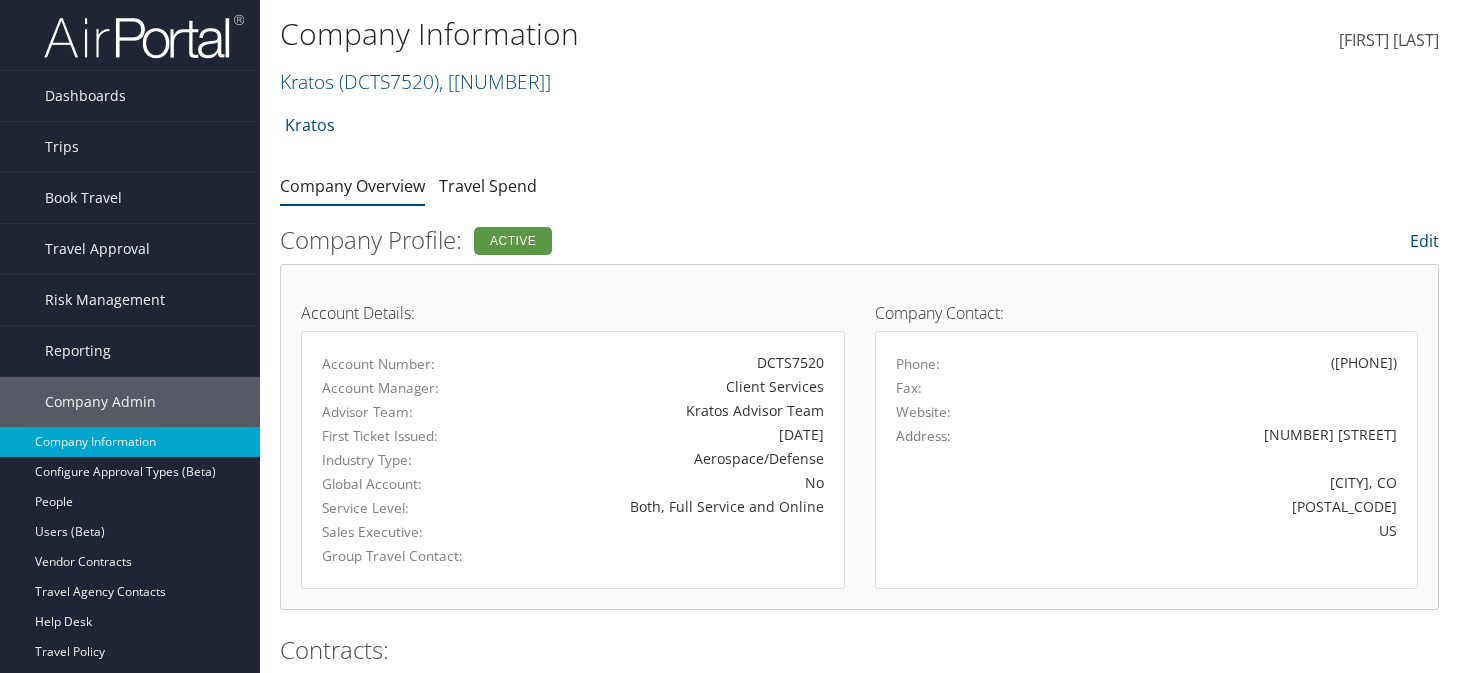 scroll, scrollTop: 0, scrollLeft: 0, axis: both 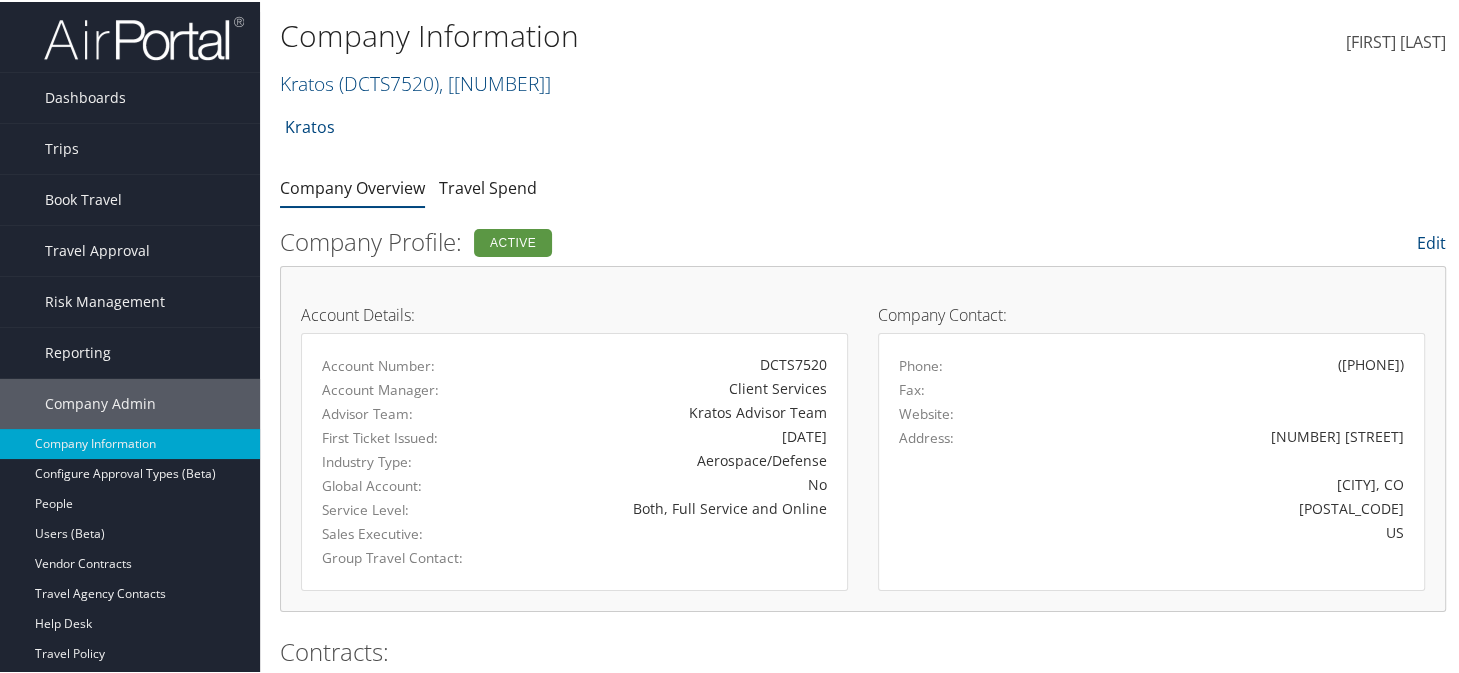 click on "Company Information
Kratos   ( DCTS7520 )  , [ 2856 ]    Kratos     Intermountain Health     STATE of UTAH INSIDE ENTITIES     Temple University     US Ski & Snowboard (USSS)     Sorenson Communications     Antolin North America     Southern Research     State of Utah (OE accounts)     Space Dynamics Laboratory
Kratos, [2856]
Intermountain Health, [3133]
STATE of UTAH INSIDE ENTITIES, [45401]
Temple University, [45975]
US Ski & Snowboard (USSS), [44296]
Sorenson Communications, [11]
Antolin North America, [33803]
Southern Research, [40036]
State of Utah (OE accounts), [4689]
Space Dynamics Laboratory, [1087]" at bounding box center (668, 57) 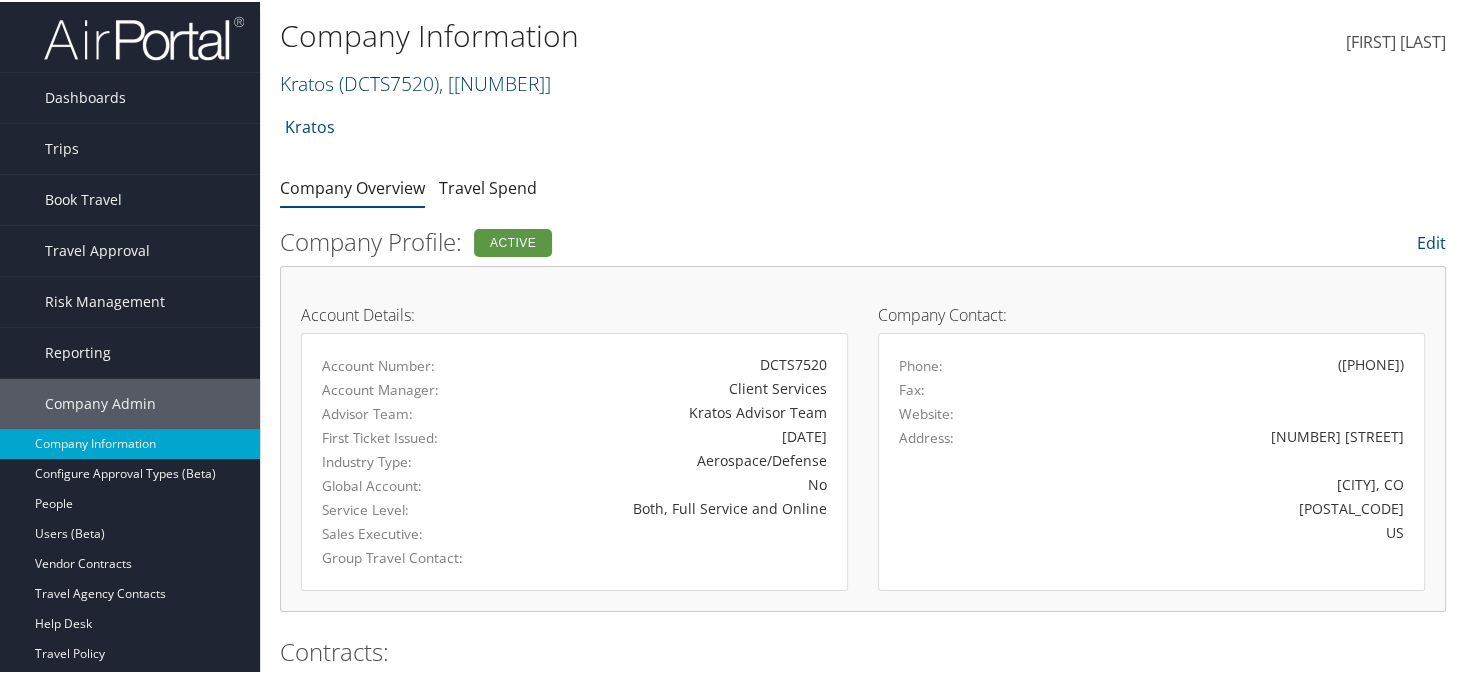 click on "( DCTS7520 )" at bounding box center [389, 81] 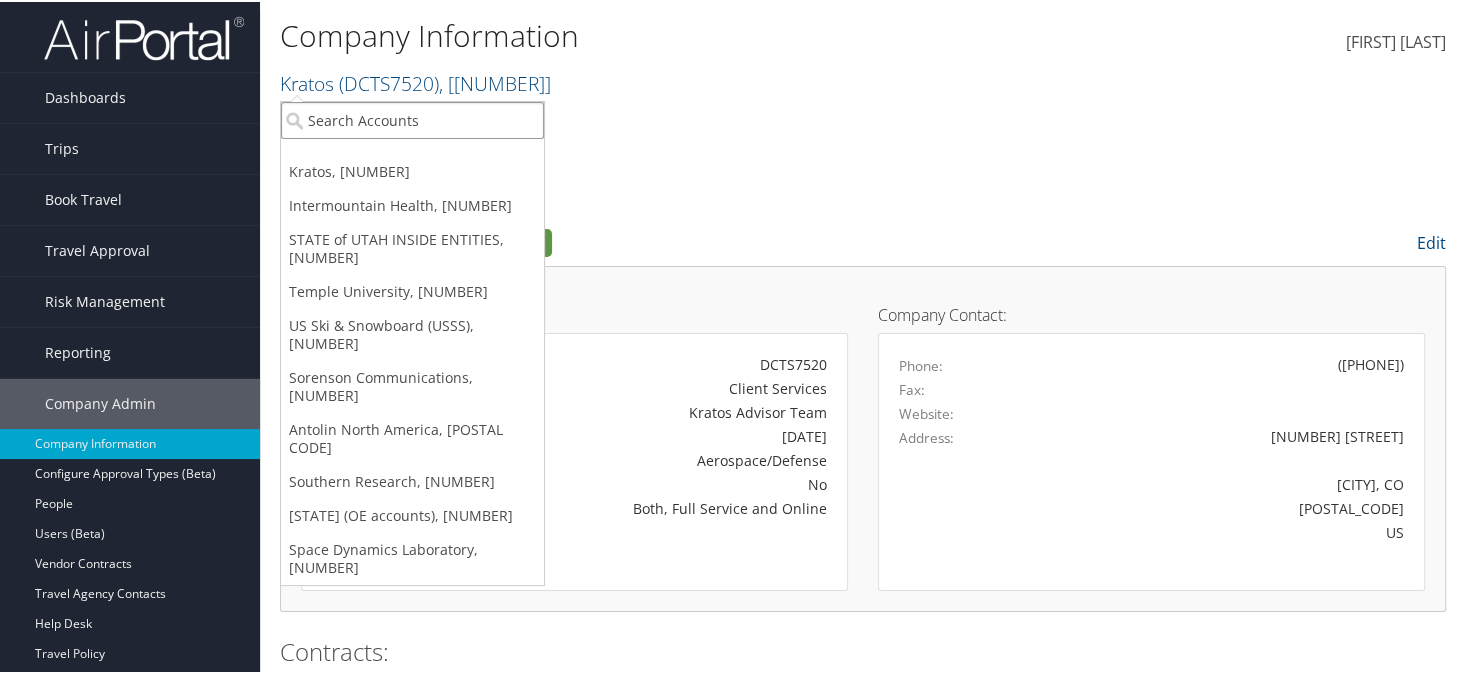 click at bounding box center [412, 118] 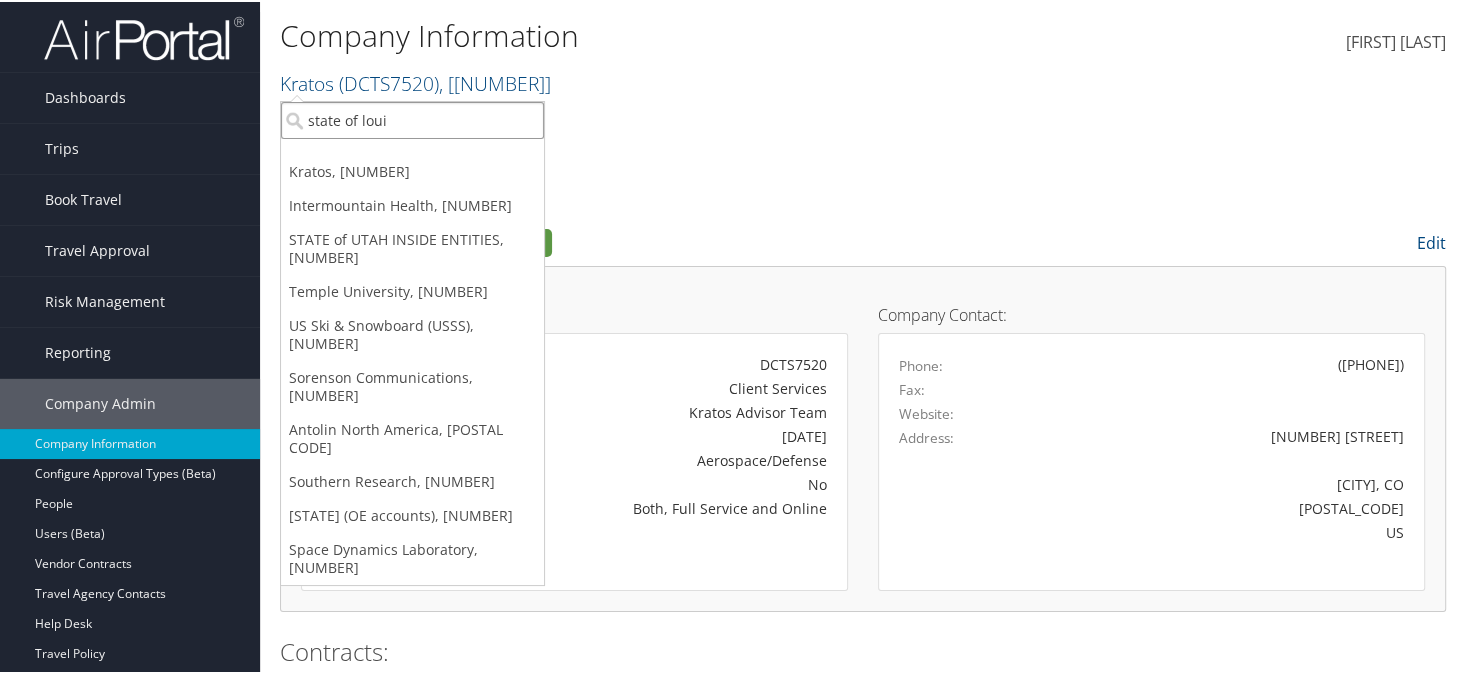 type on "state of loui" 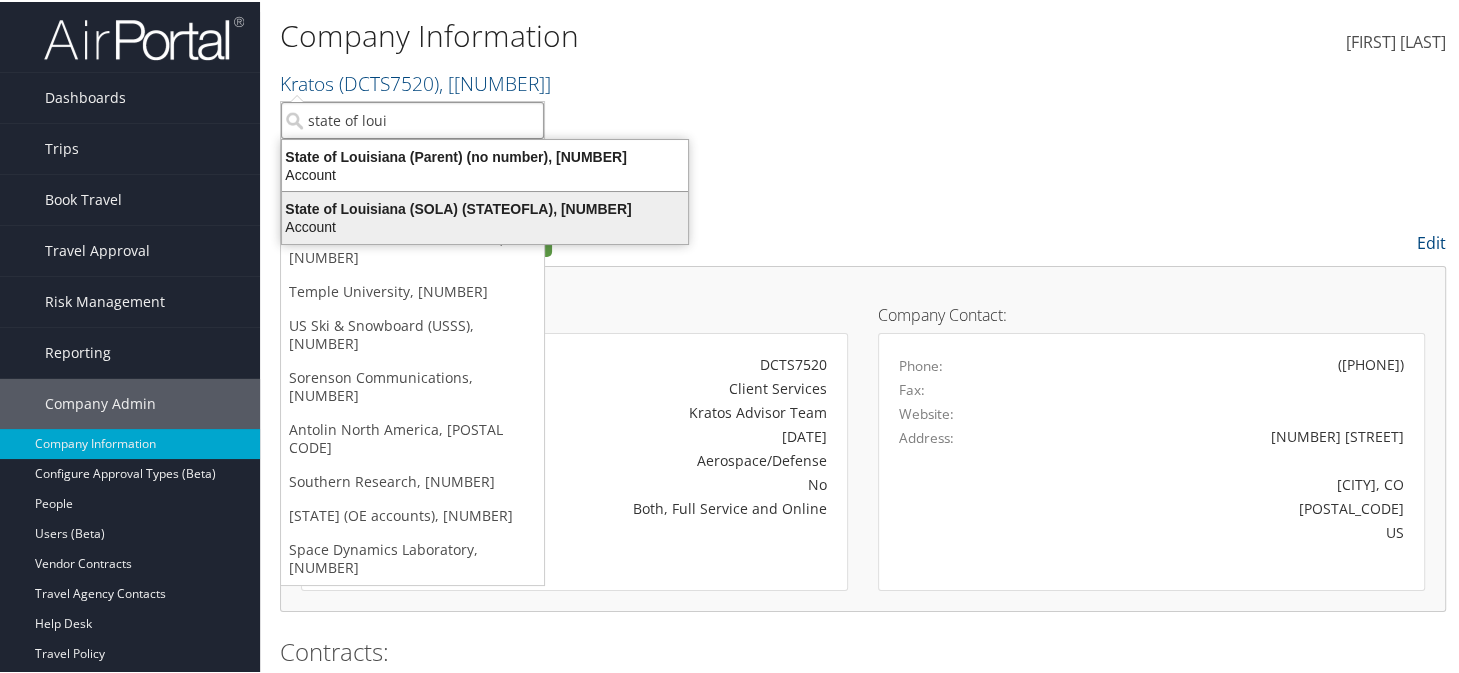 click on "State of Louisiana (SOLA) (STATEOFLA), [41874]" at bounding box center [485, 207] 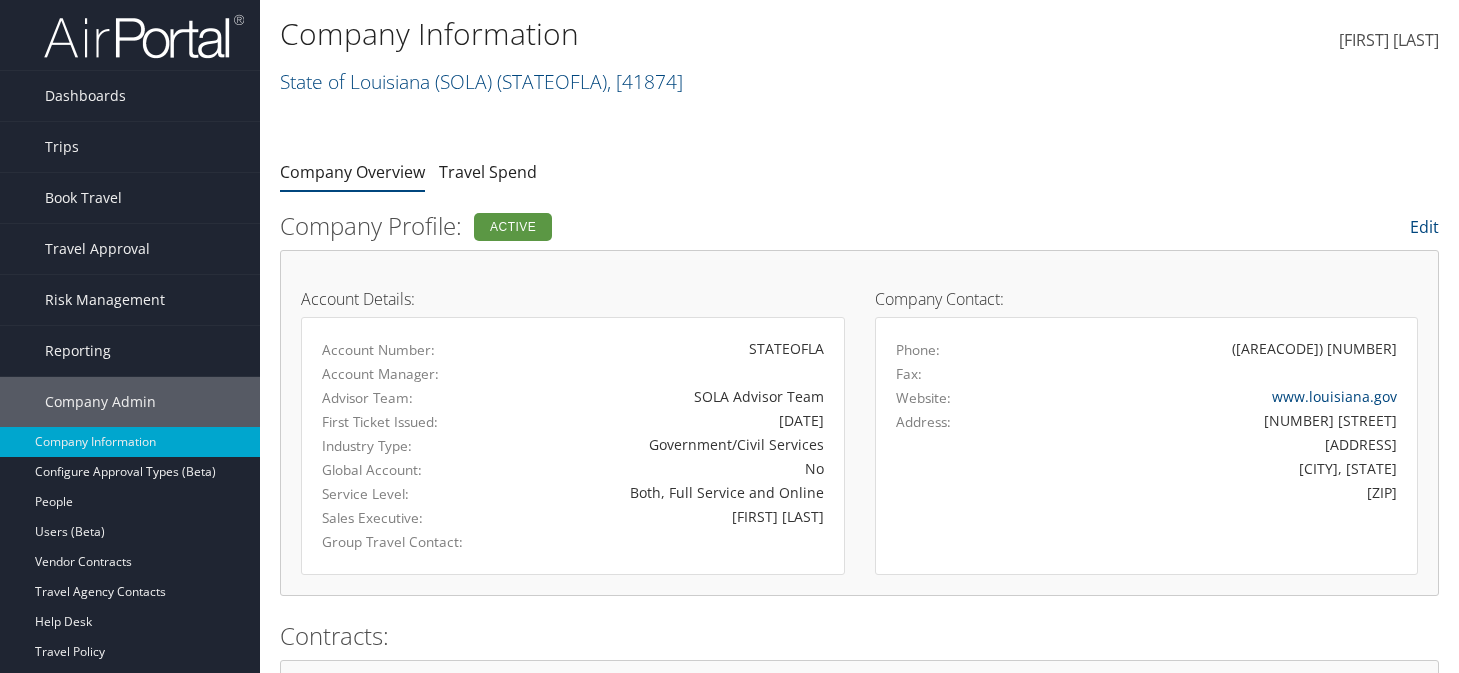 scroll, scrollTop: 500, scrollLeft: 0, axis: vertical 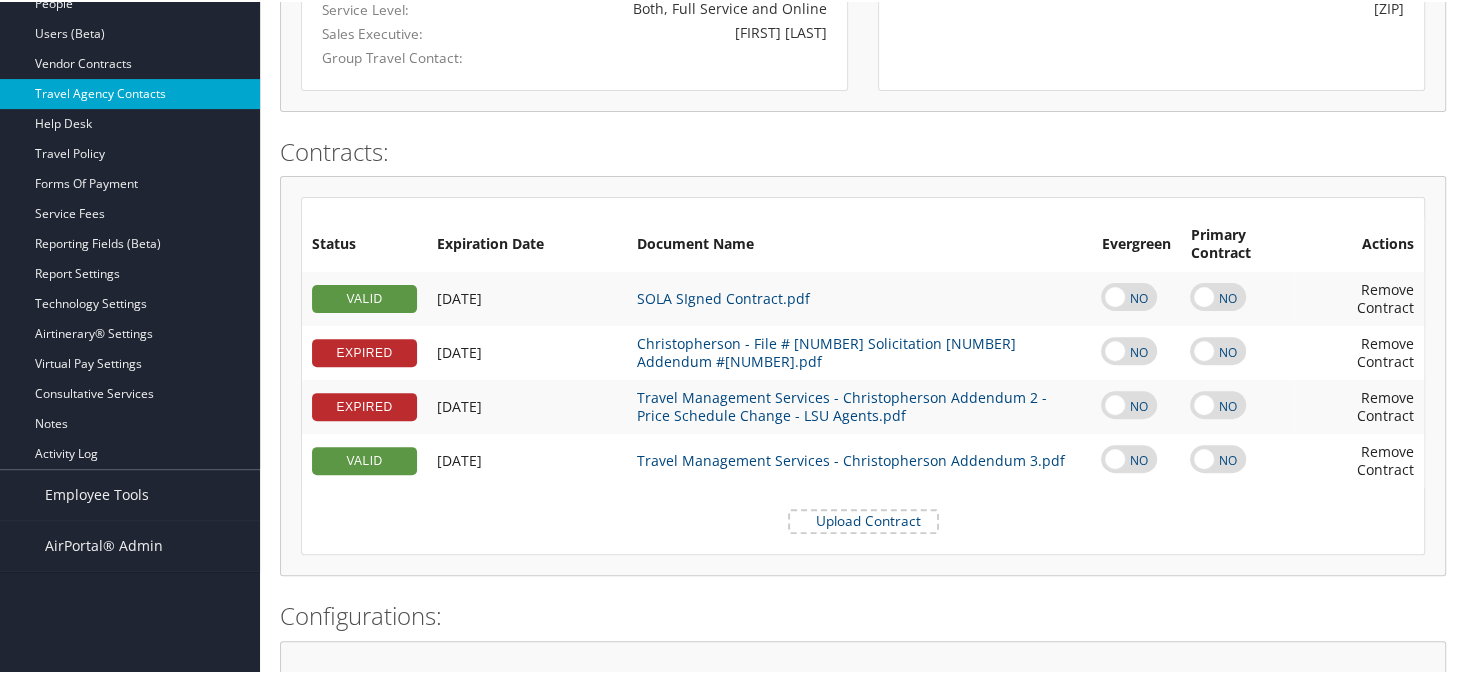 click on "Travel Agency Contacts" at bounding box center (130, 92) 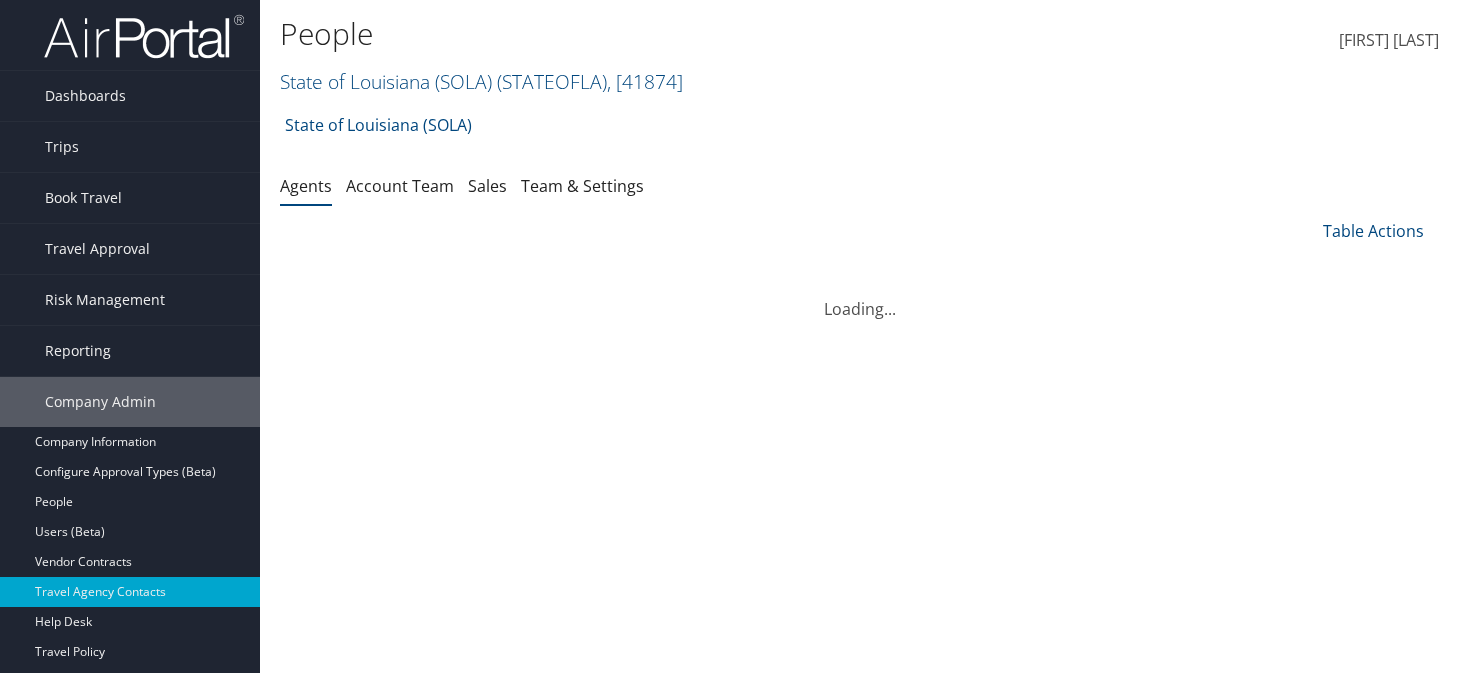 scroll, scrollTop: 0, scrollLeft: 0, axis: both 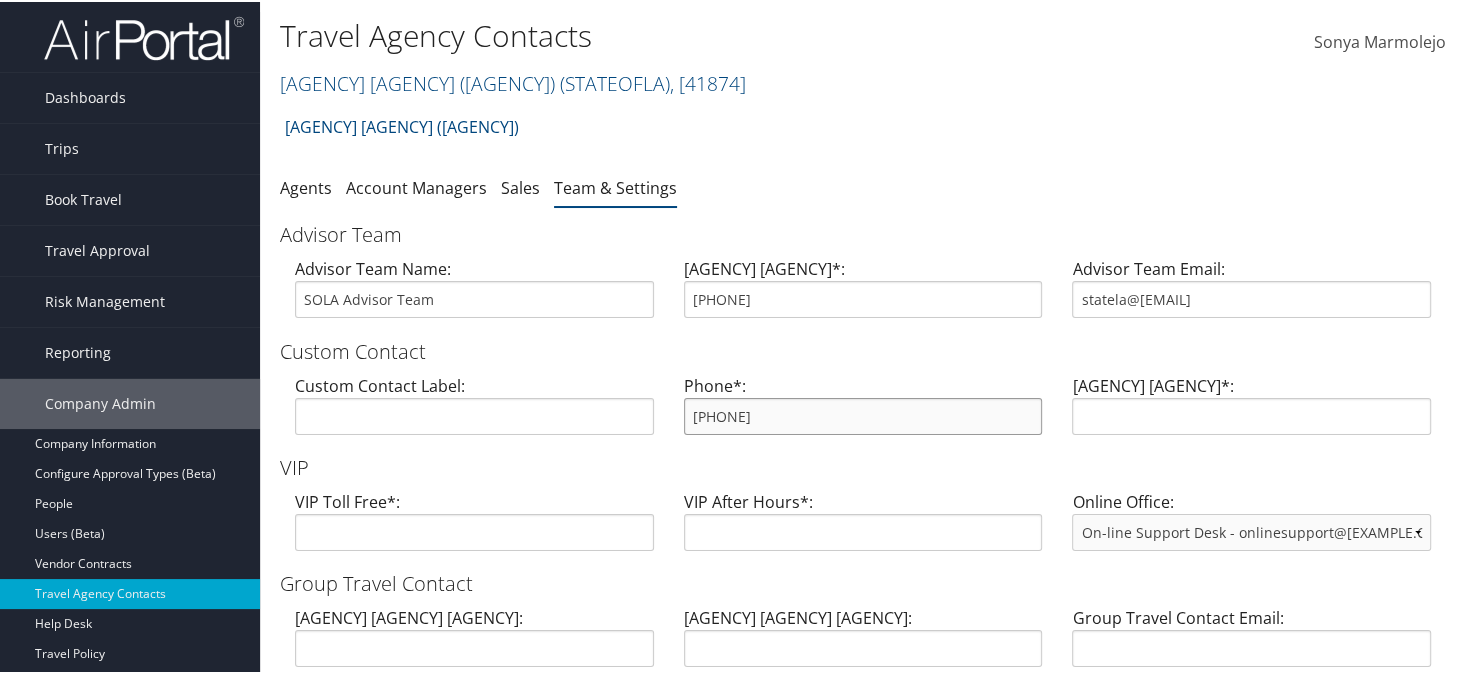 drag, startPoint x: 727, startPoint y: 417, endPoint x: 689, endPoint y: 417, distance: 38 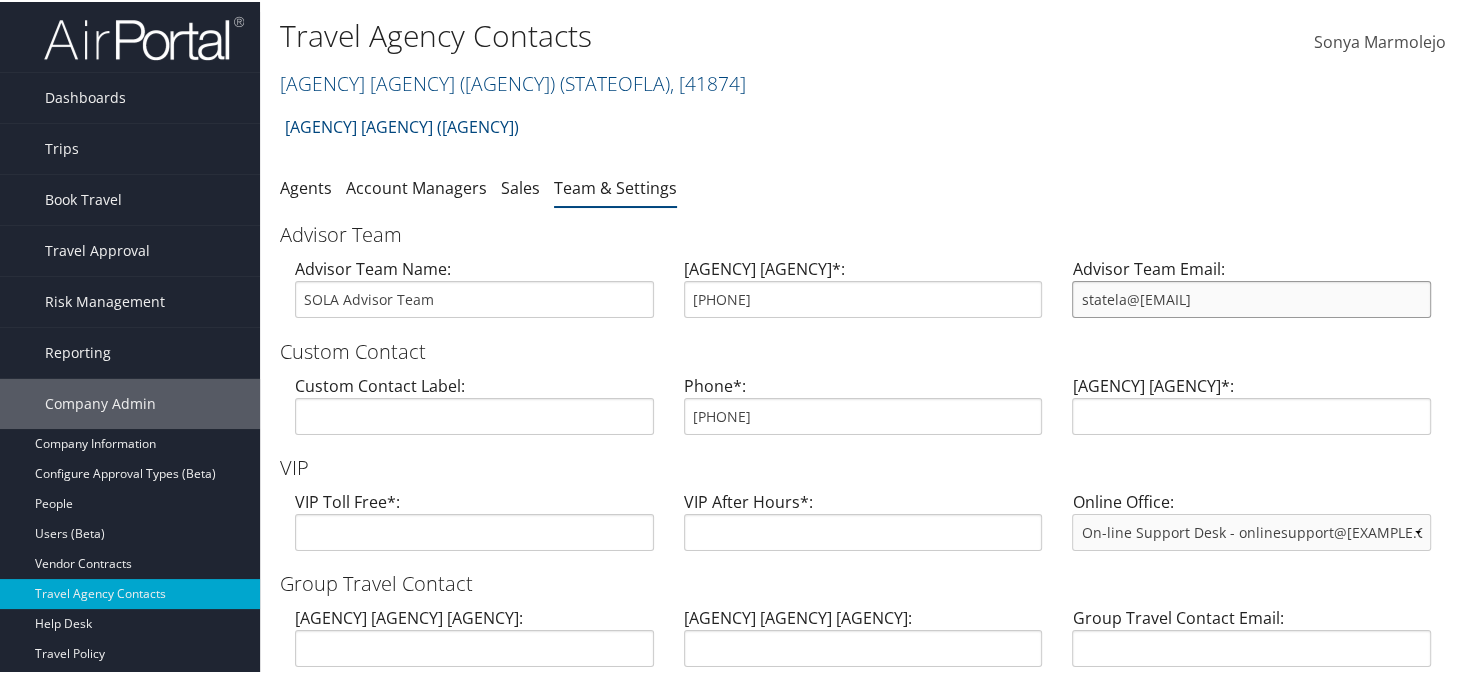 drag, startPoint x: 1234, startPoint y: 301, endPoint x: 1057, endPoint y: 300, distance: 177.00282 